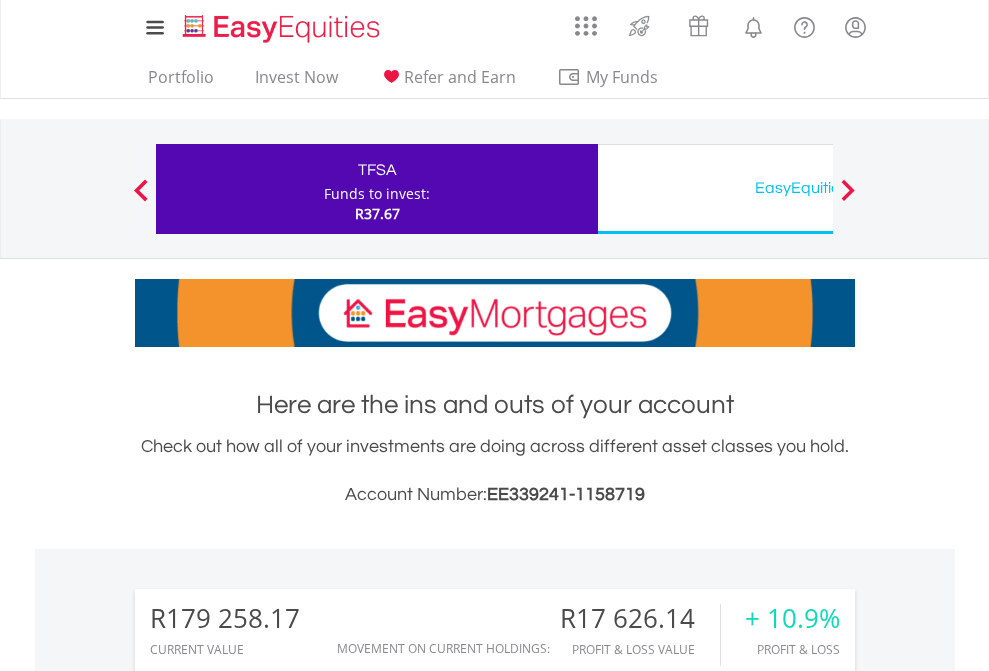 scroll, scrollTop: 1997, scrollLeft: 0, axis: vertical 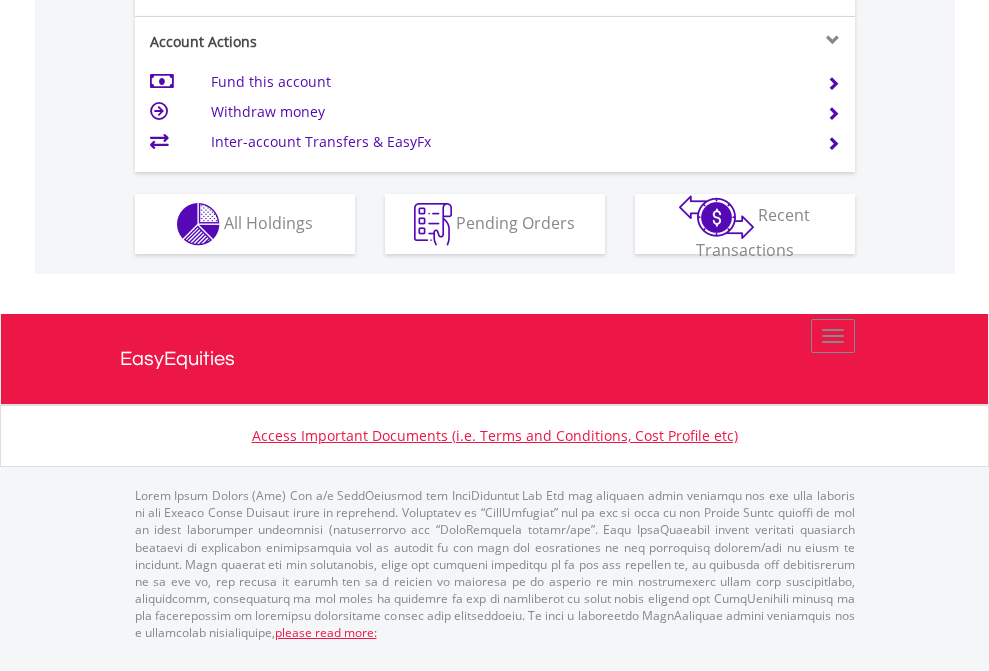 click on "Investment types" at bounding box center [706, -337] 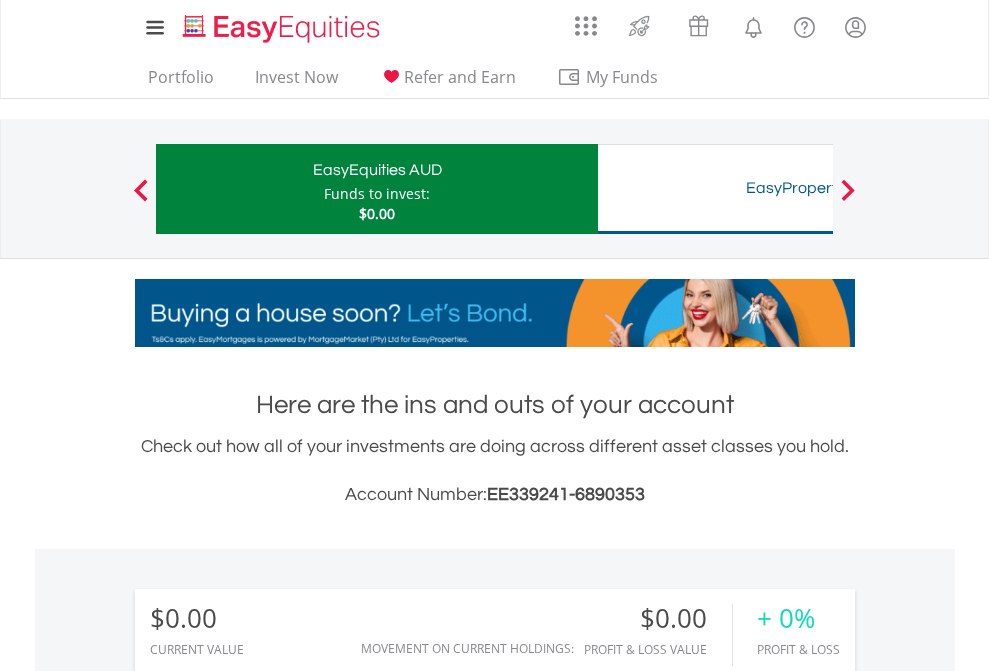 scroll, scrollTop: 1870, scrollLeft: 0, axis: vertical 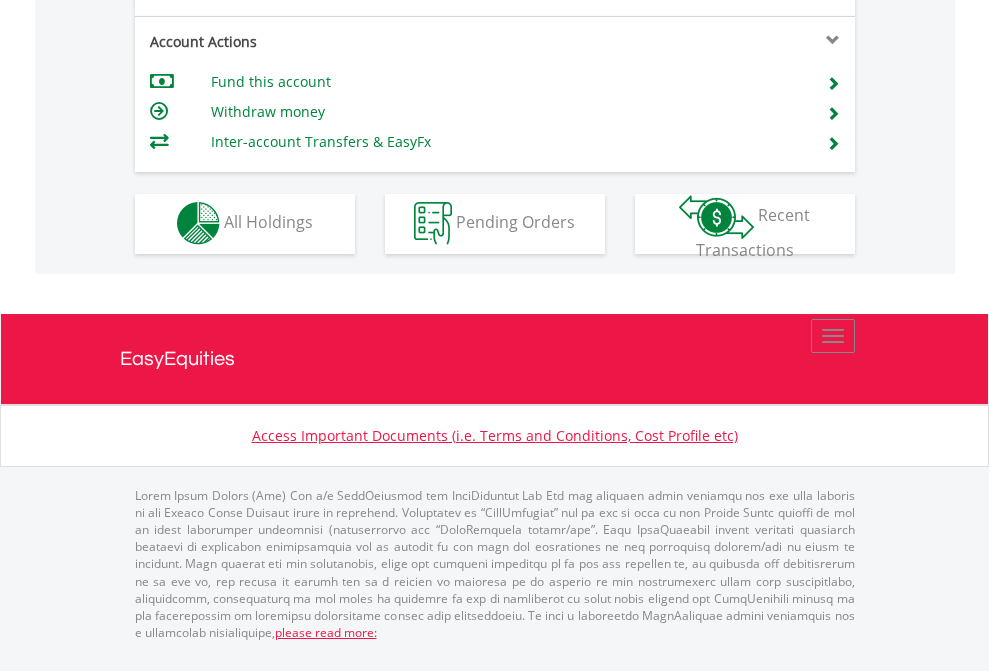 click on "Investment types" at bounding box center [706, -353] 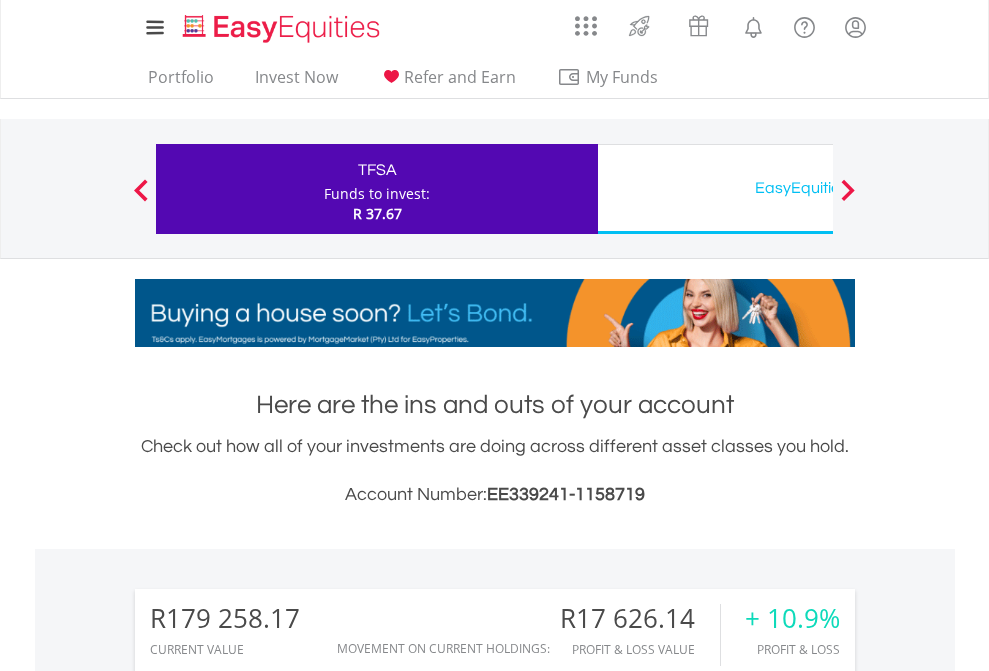 scroll, scrollTop: 144, scrollLeft: 0, axis: vertical 